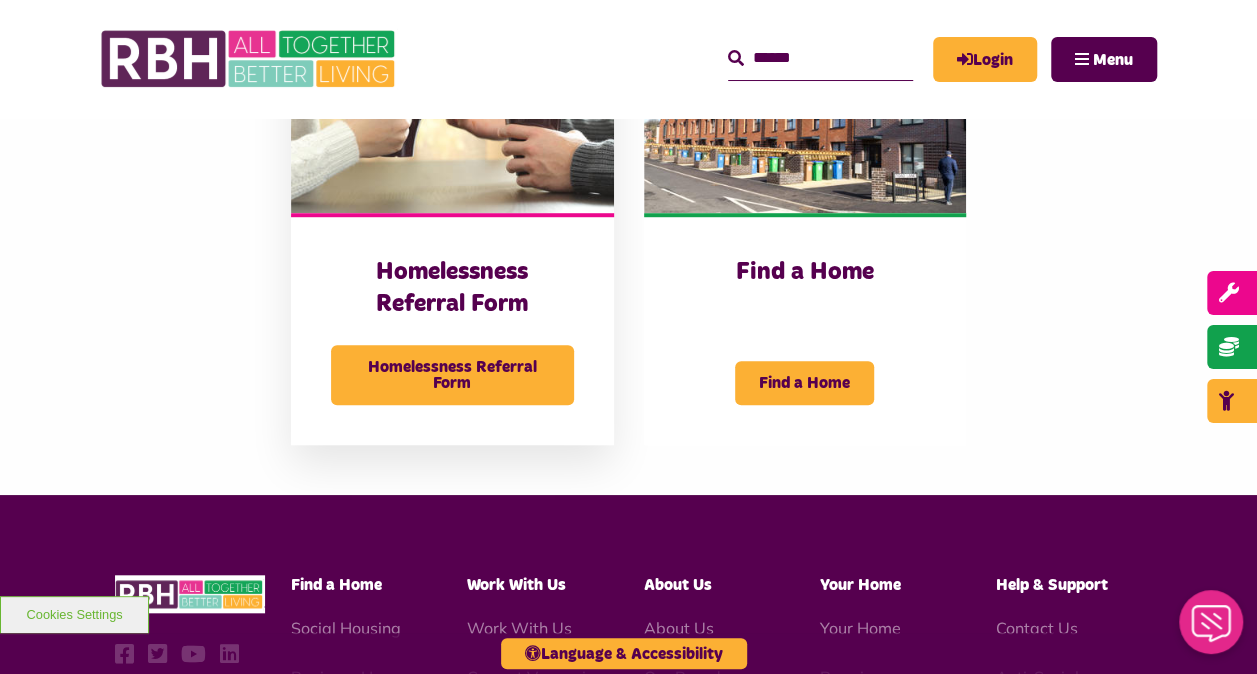 scroll, scrollTop: 0, scrollLeft: 0, axis: both 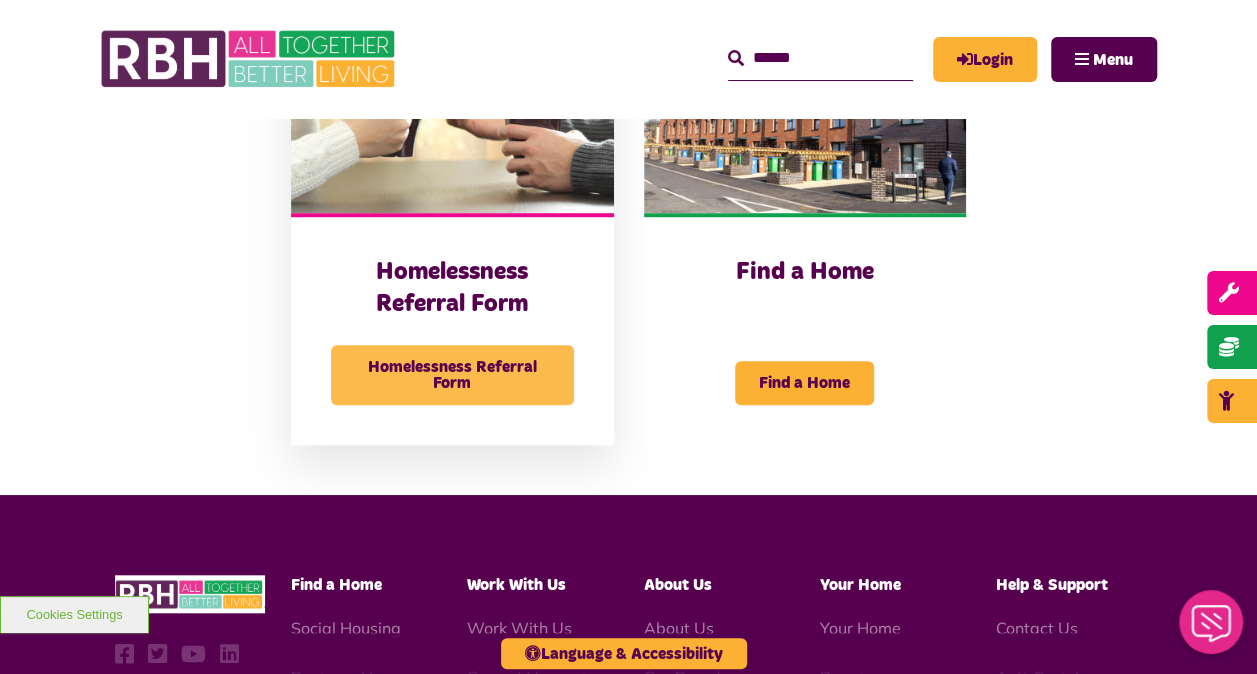 click on "Homelessness Referral Form" at bounding box center (452, 375) 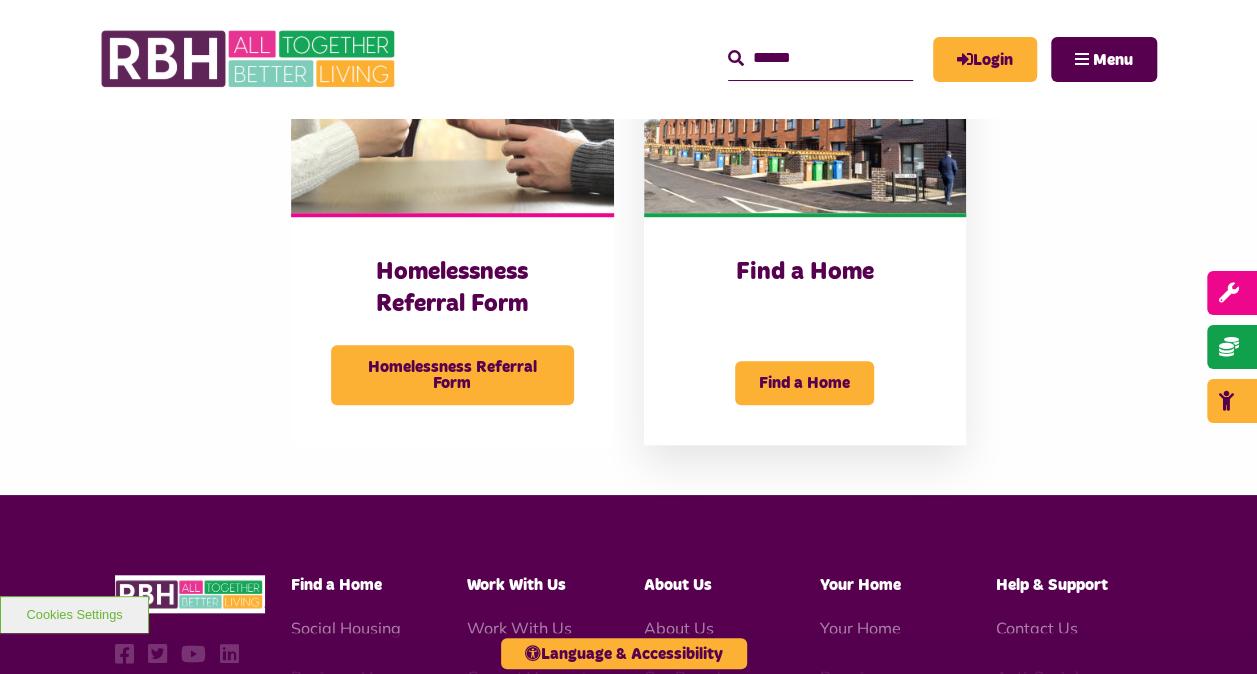 scroll, scrollTop: 0, scrollLeft: 0, axis: both 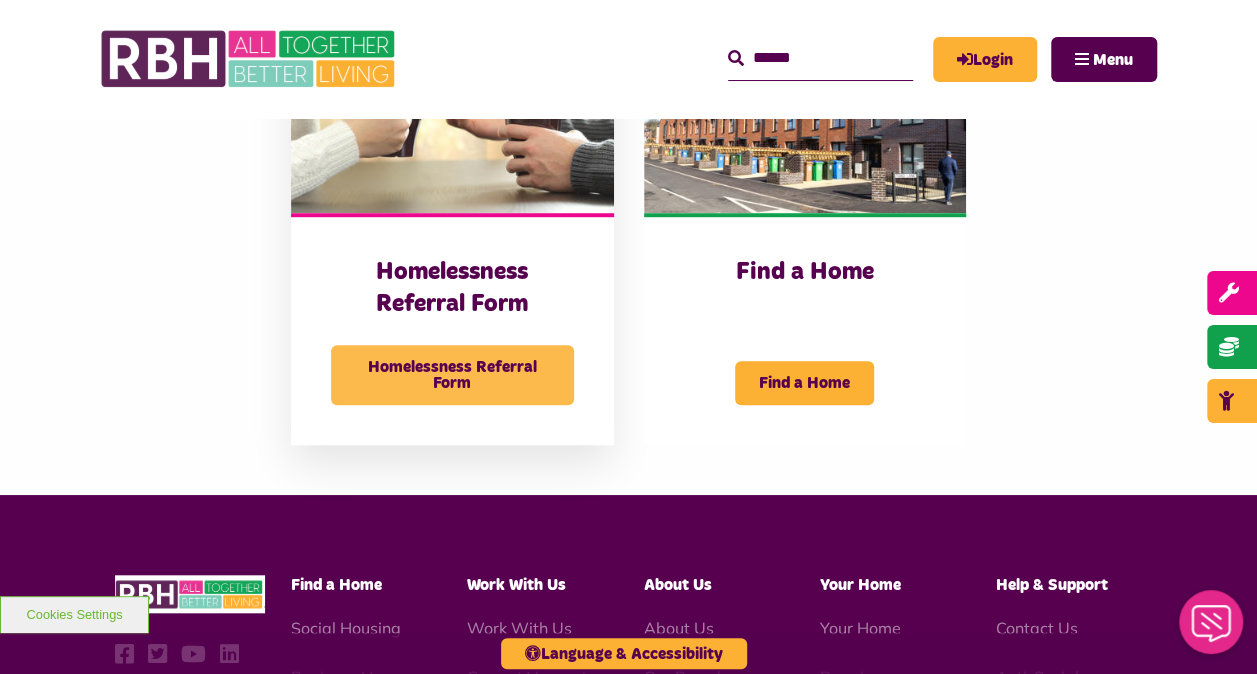 click on "Homelessness Referral Form" at bounding box center [452, 375] 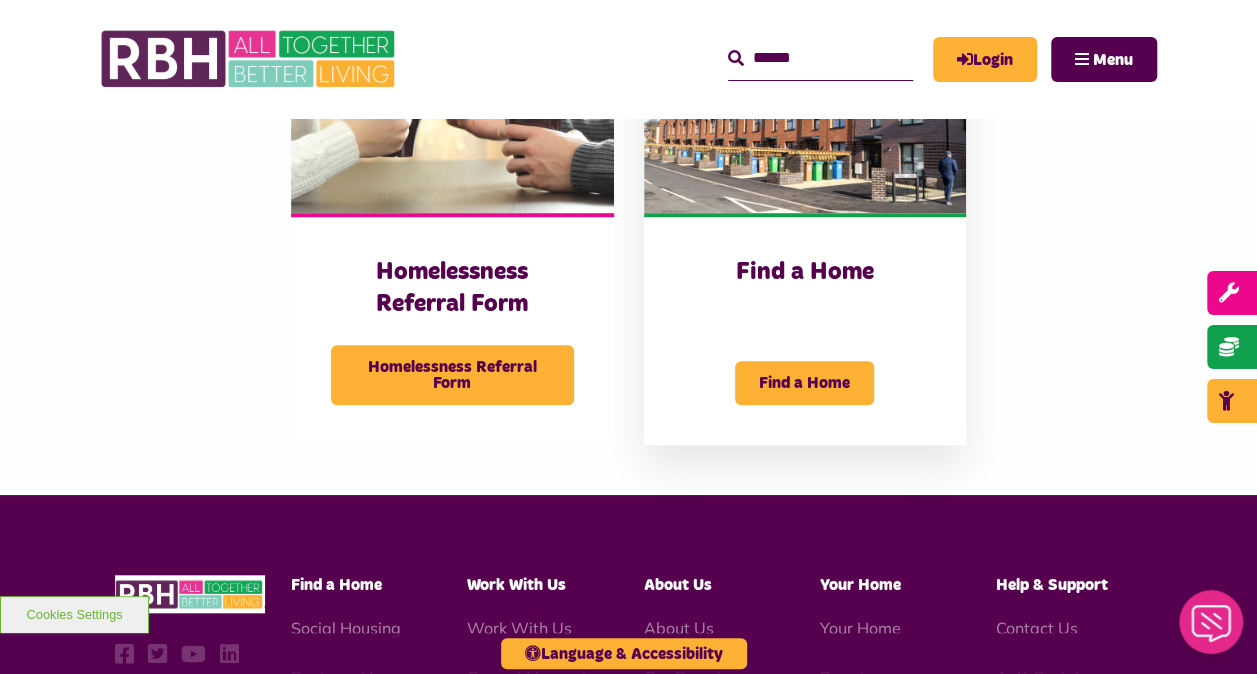 scroll, scrollTop: 600, scrollLeft: 0, axis: vertical 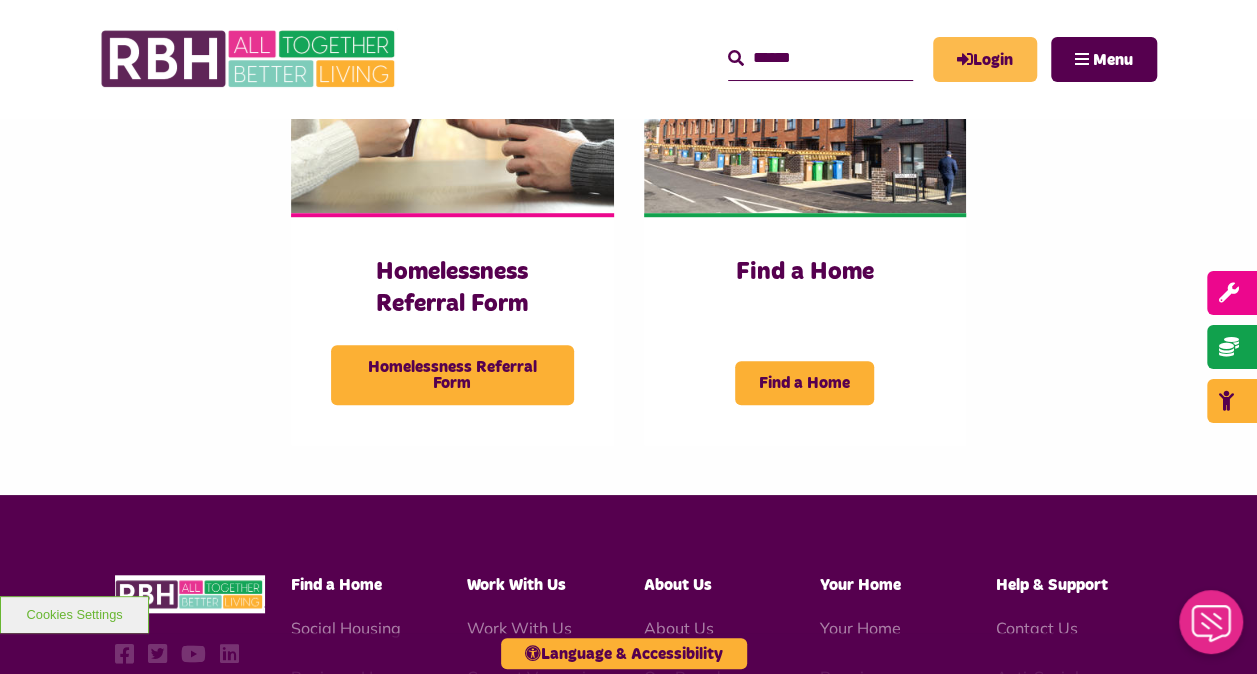 click on "Login" at bounding box center [985, 59] 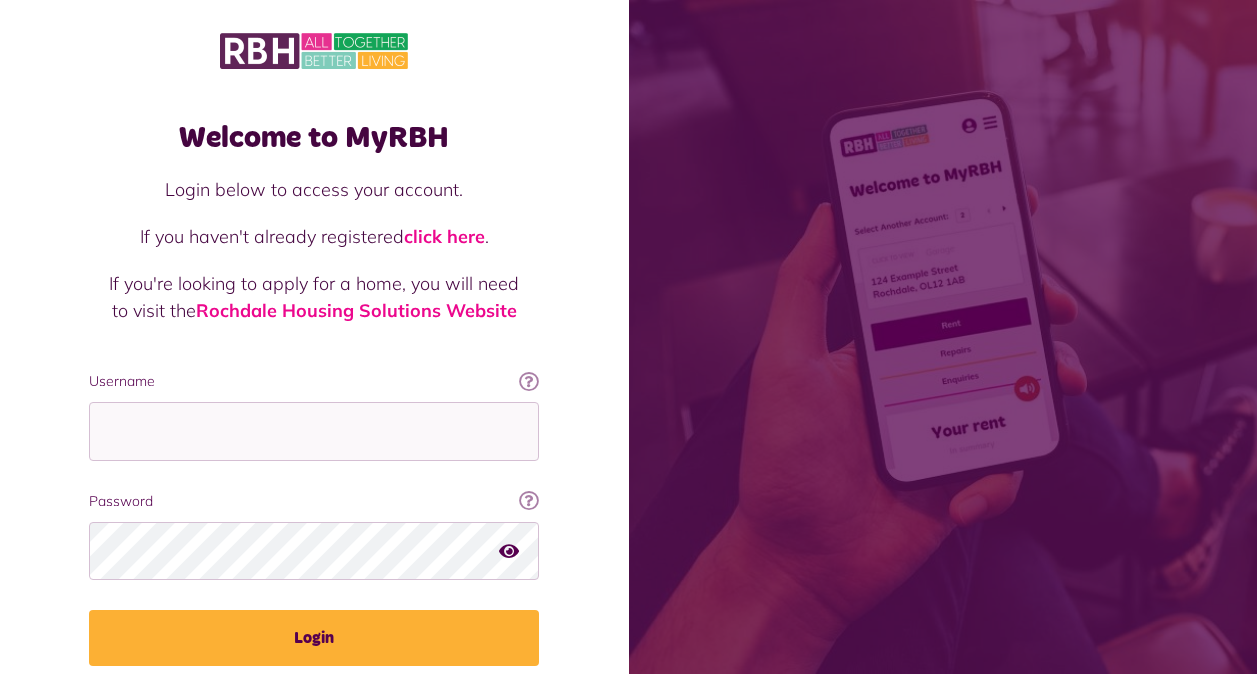 scroll, scrollTop: 0, scrollLeft: 0, axis: both 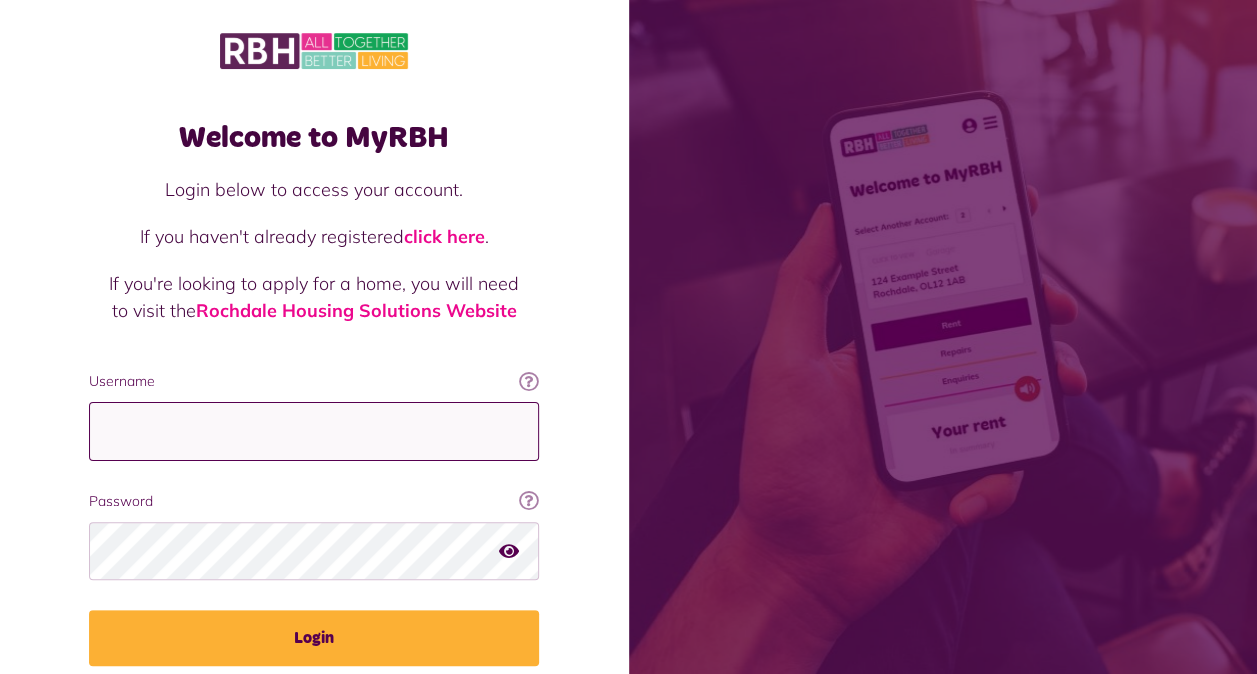 click on "Username" at bounding box center (314, 431) 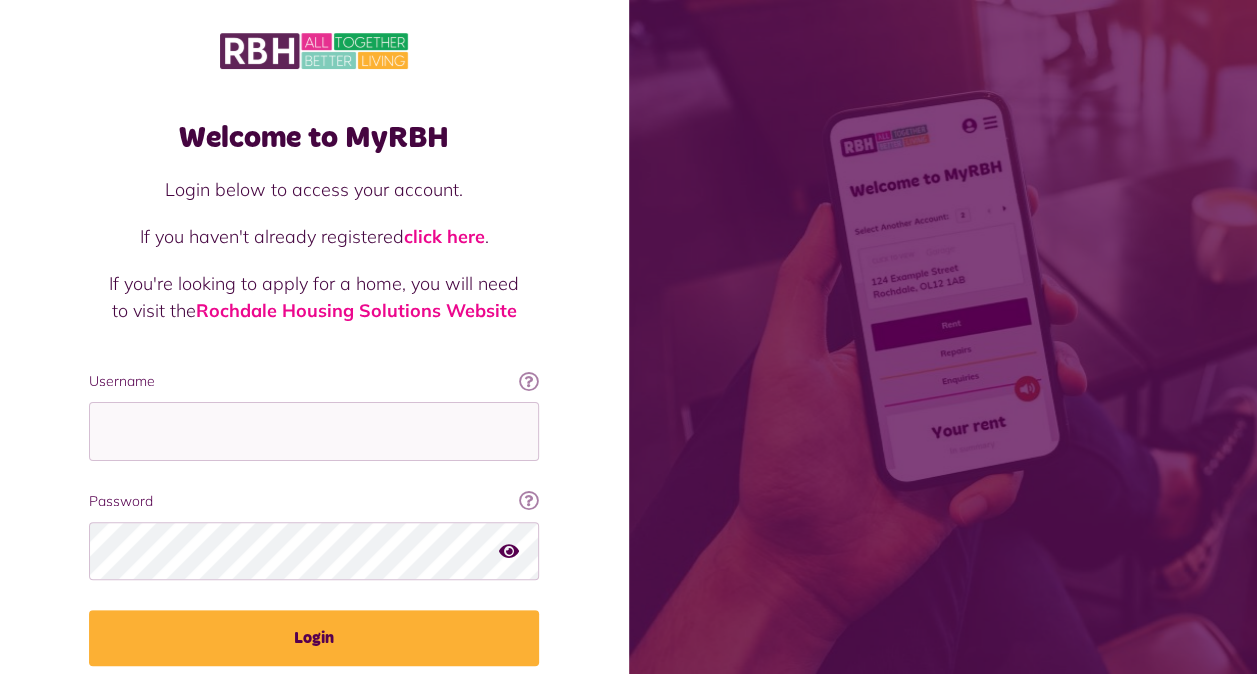 click at bounding box center [943, 337] 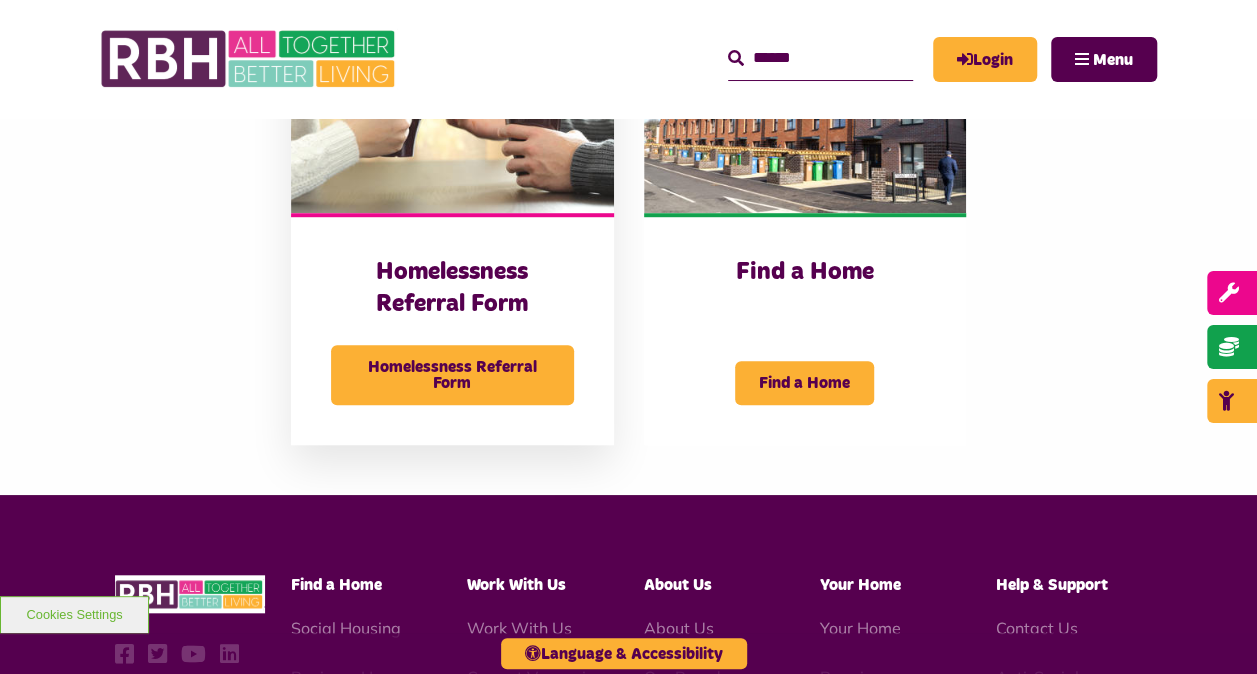scroll, scrollTop: 0, scrollLeft: 0, axis: both 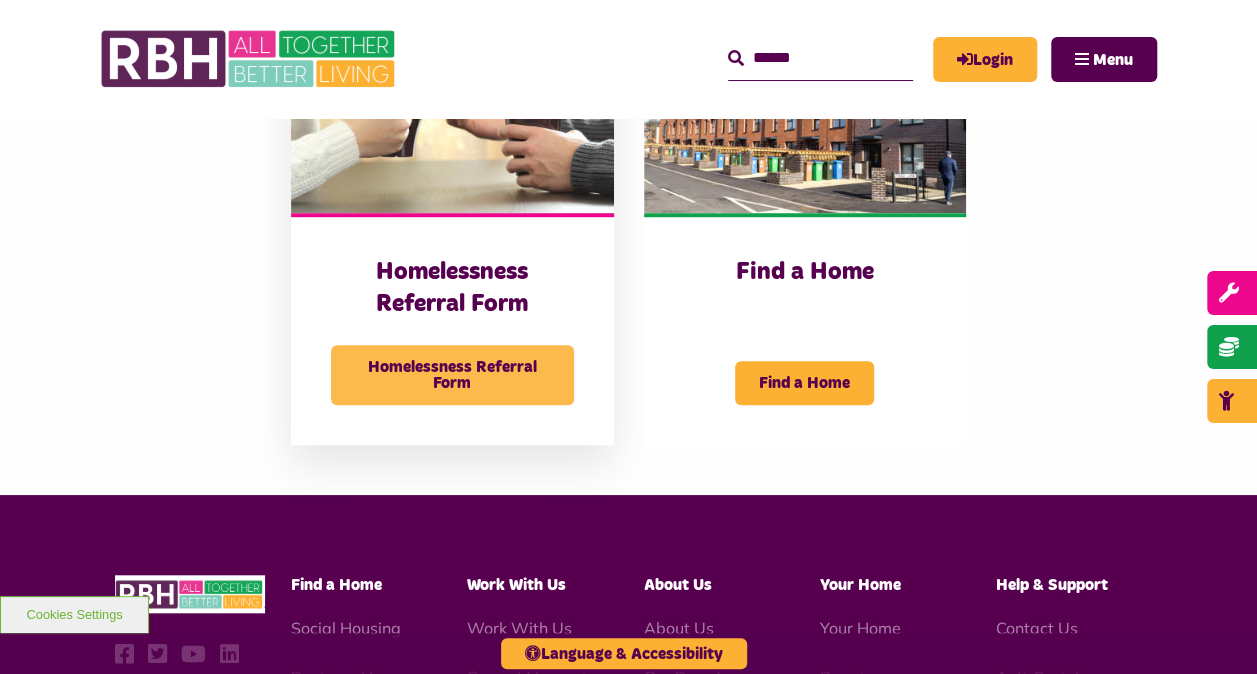 click on "Homelessness Referral Form" at bounding box center [452, 375] 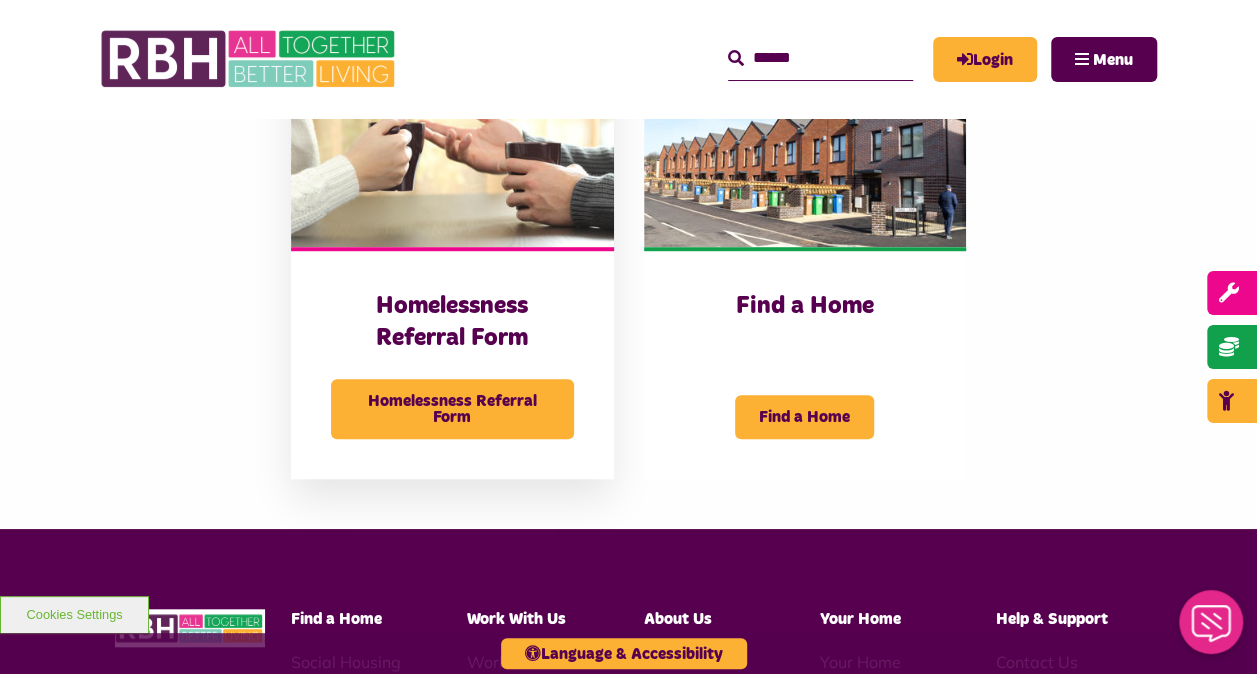 scroll, scrollTop: 600, scrollLeft: 0, axis: vertical 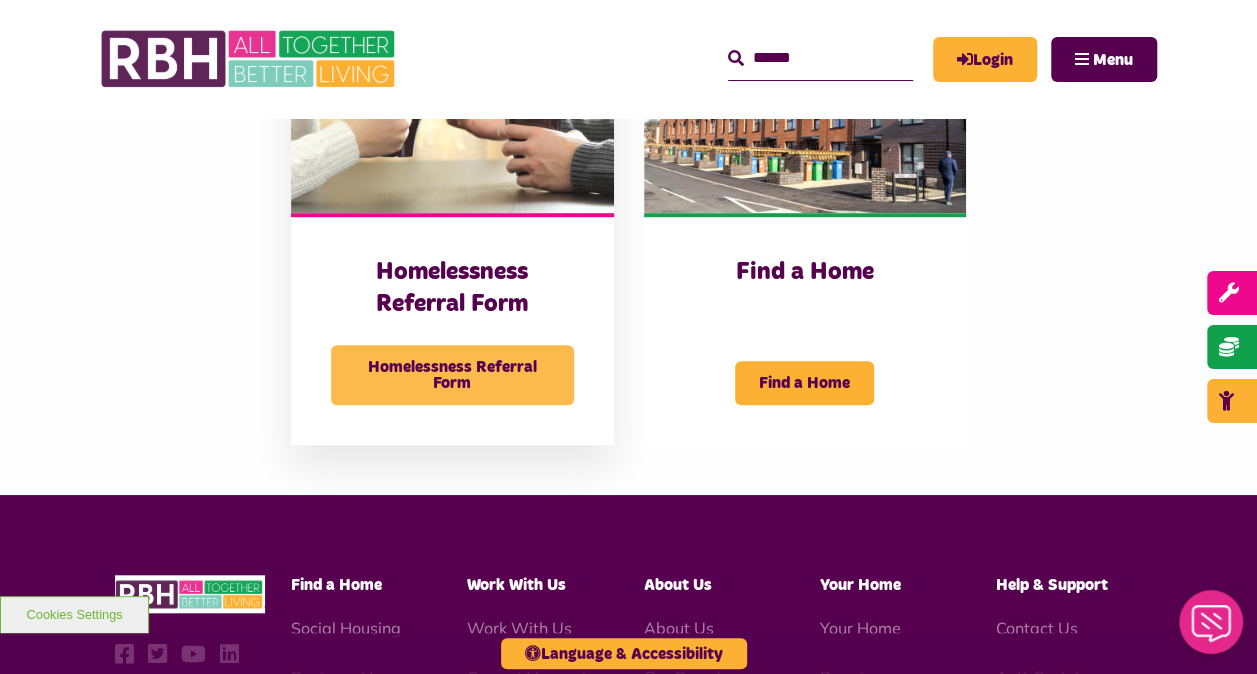 click on "Homelessness Referral Form" at bounding box center [452, 375] 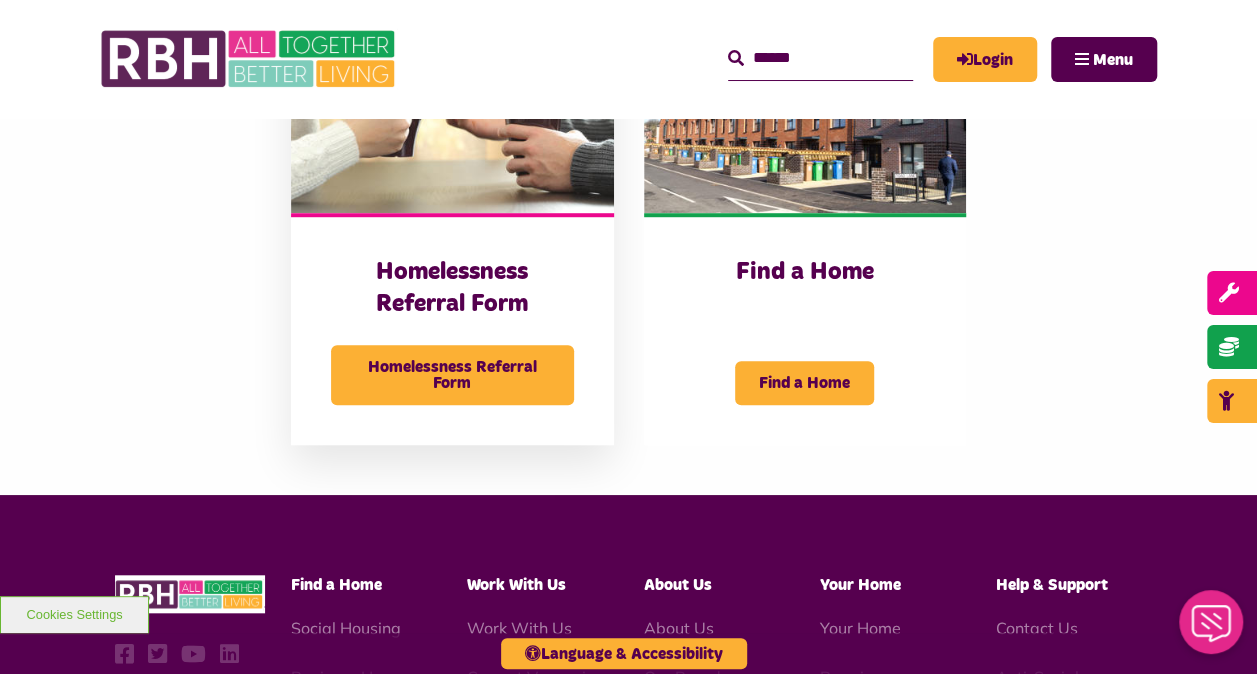 scroll, scrollTop: 0, scrollLeft: 0, axis: both 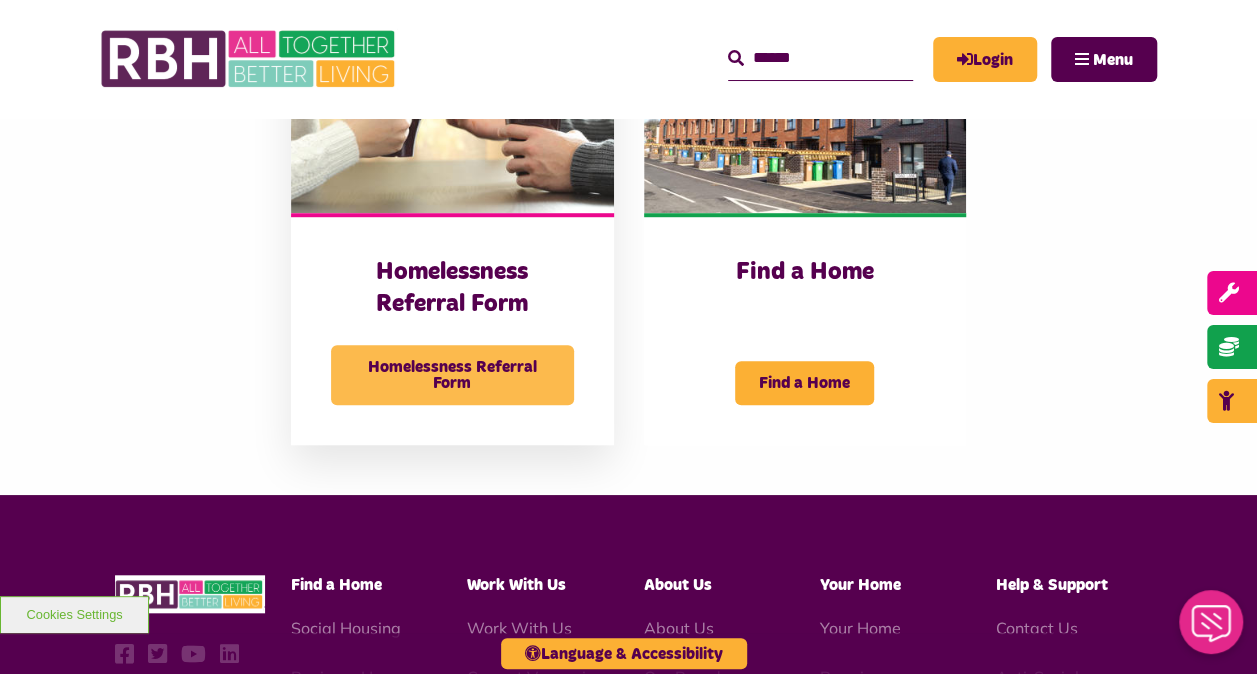 click on "Homelessness Referral Form" at bounding box center (452, 375) 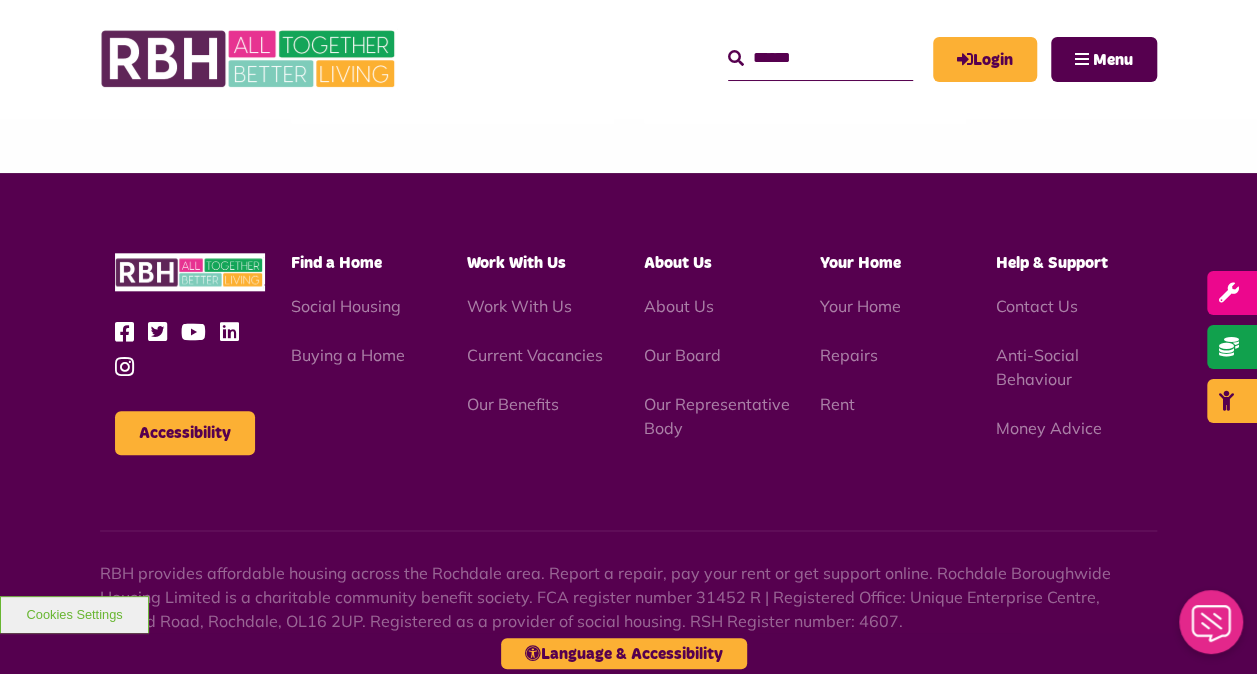 scroll, scrollTop: 1029, scrollLeft: 0, axis: vertical 